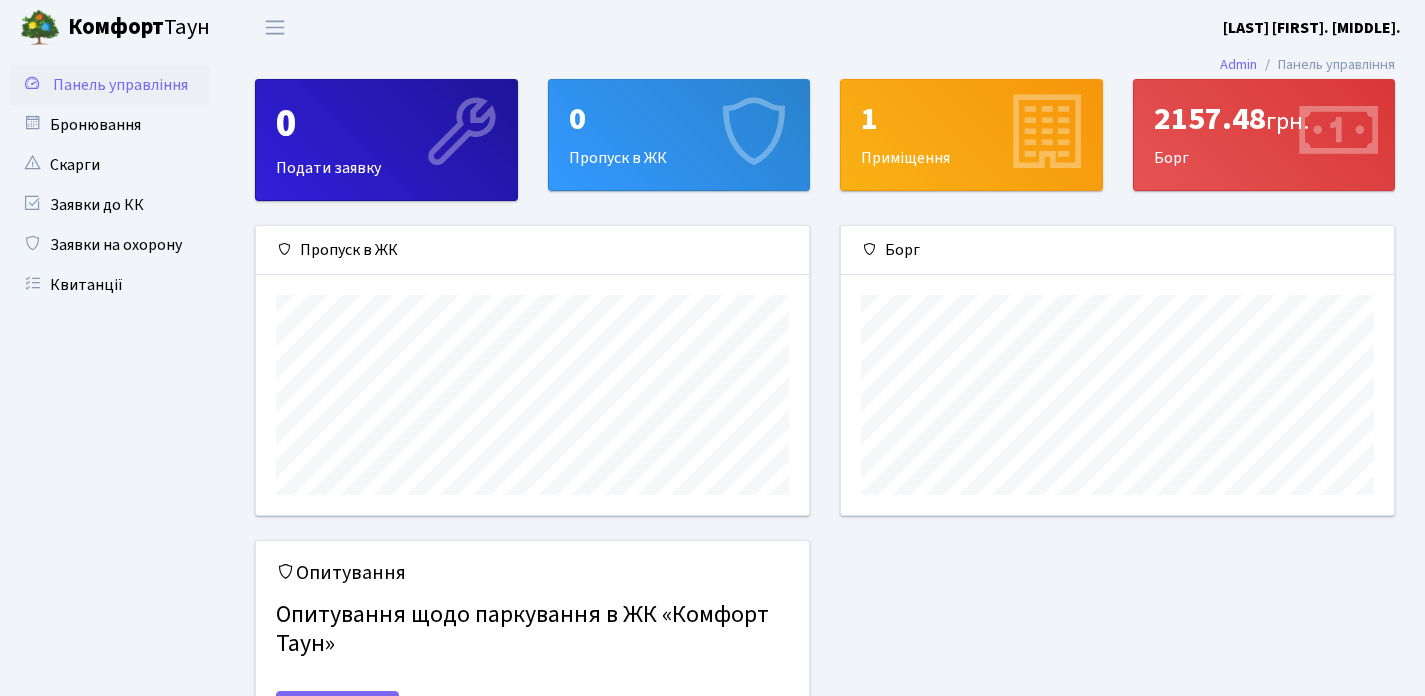 scroll, scrollTop: 0, scrollLeft: 0, axis: both 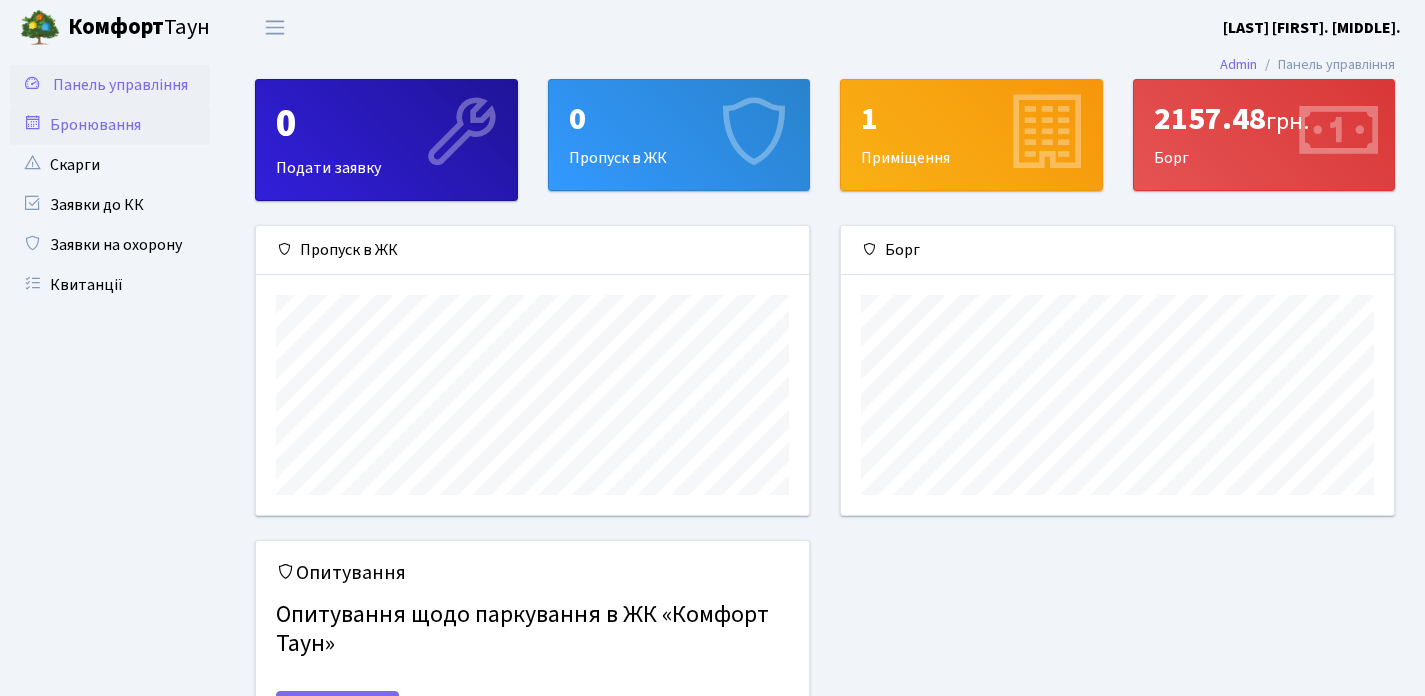 click on "Бронювання" at bounding box center (110, 125) 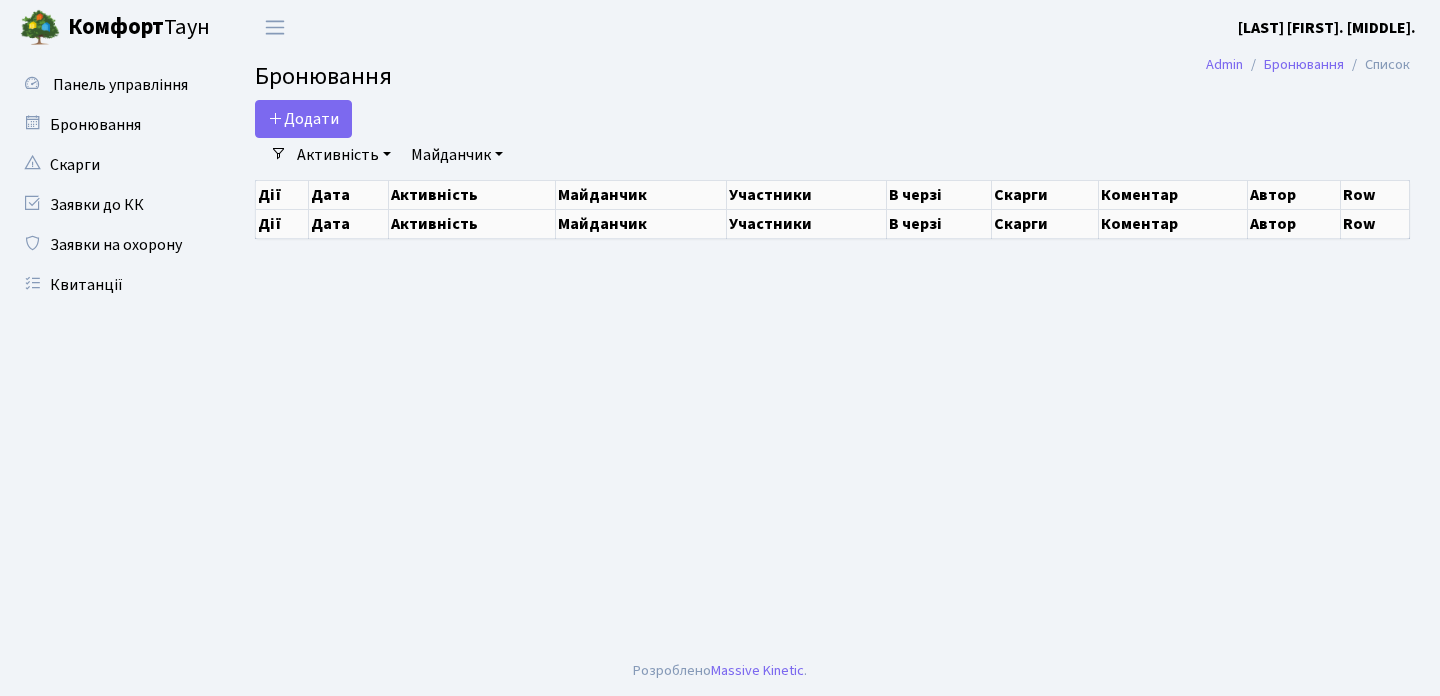 scroll, scrollTop: 0, scrollLeft: 0, axis: both 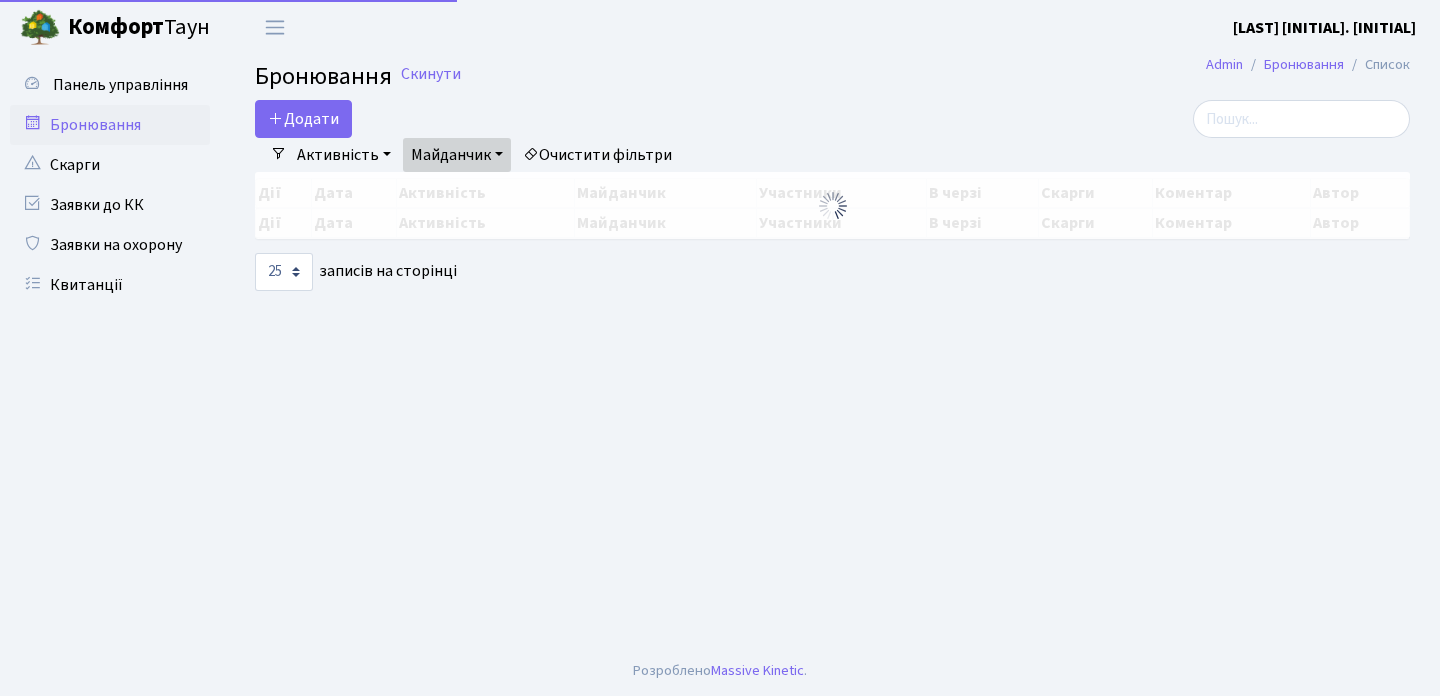 select on "25" 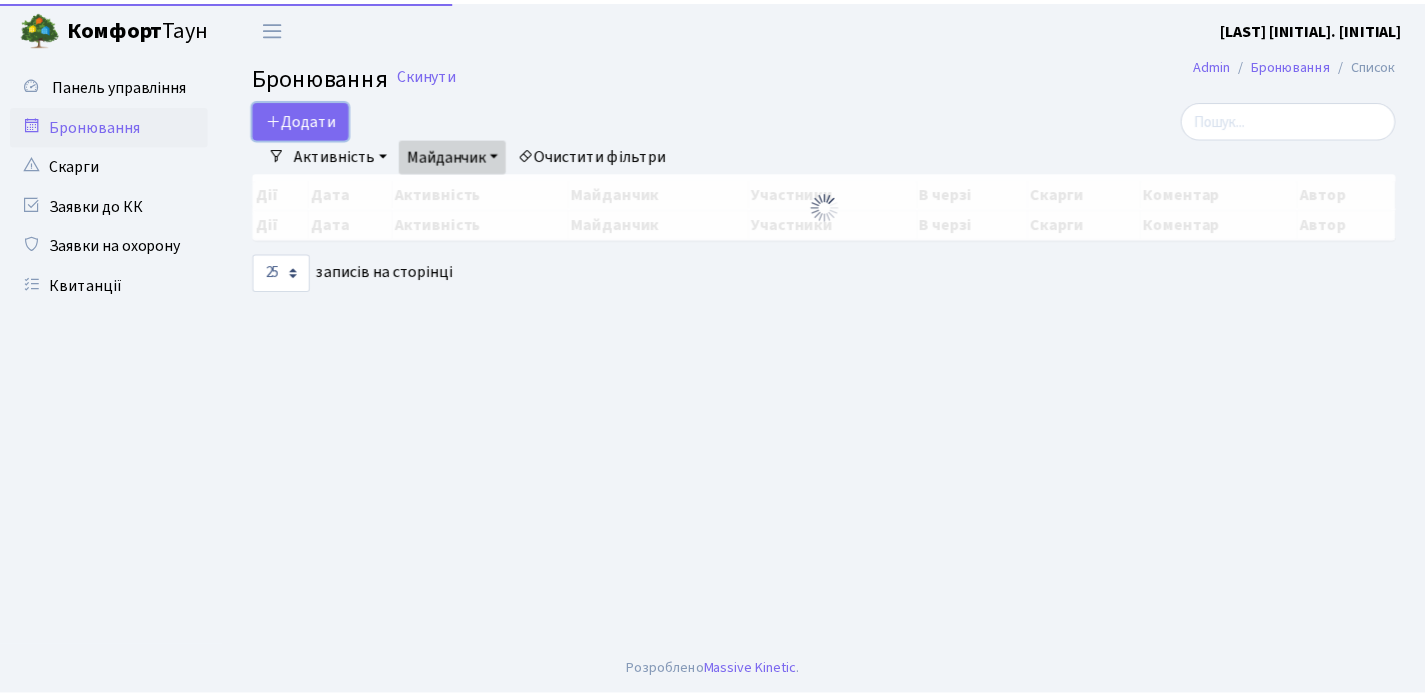 scroll, scrollTop: 0, scrollLeft: 0, axis: both 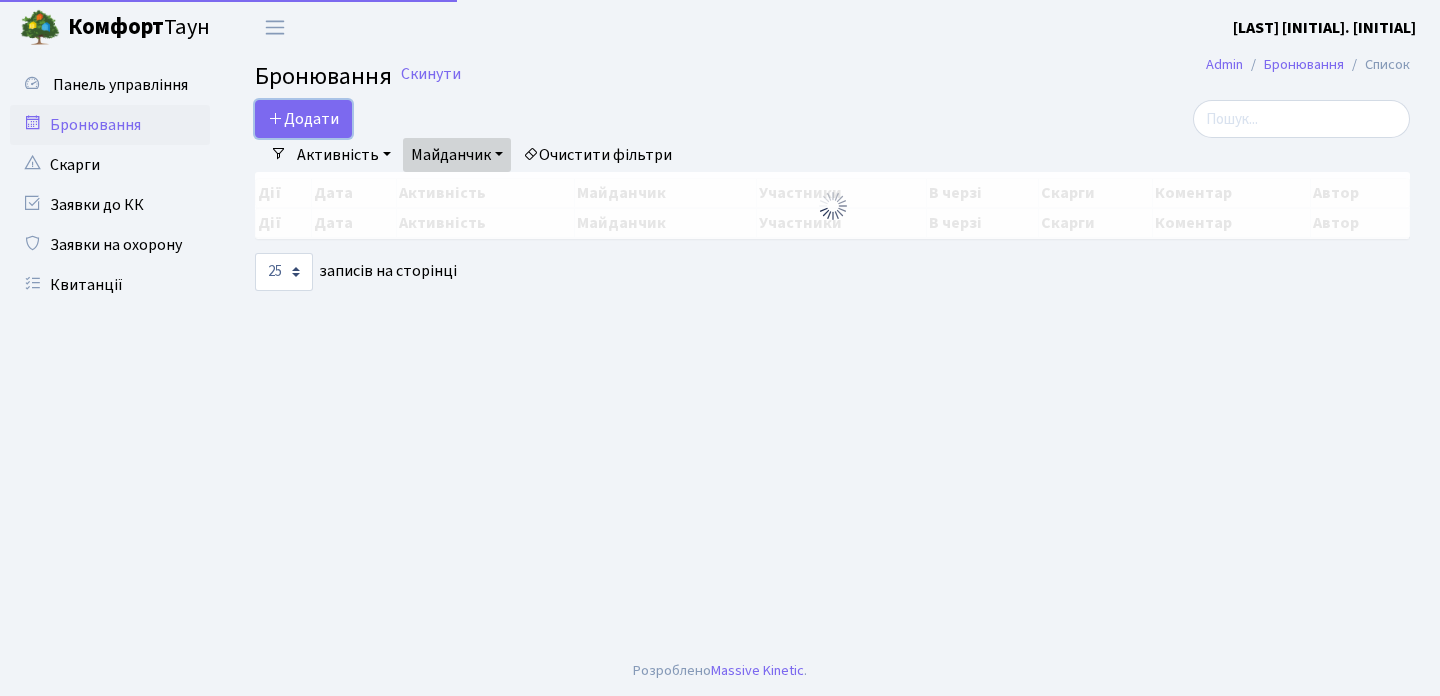 click on "Додати" at bounding box center [303, 119] 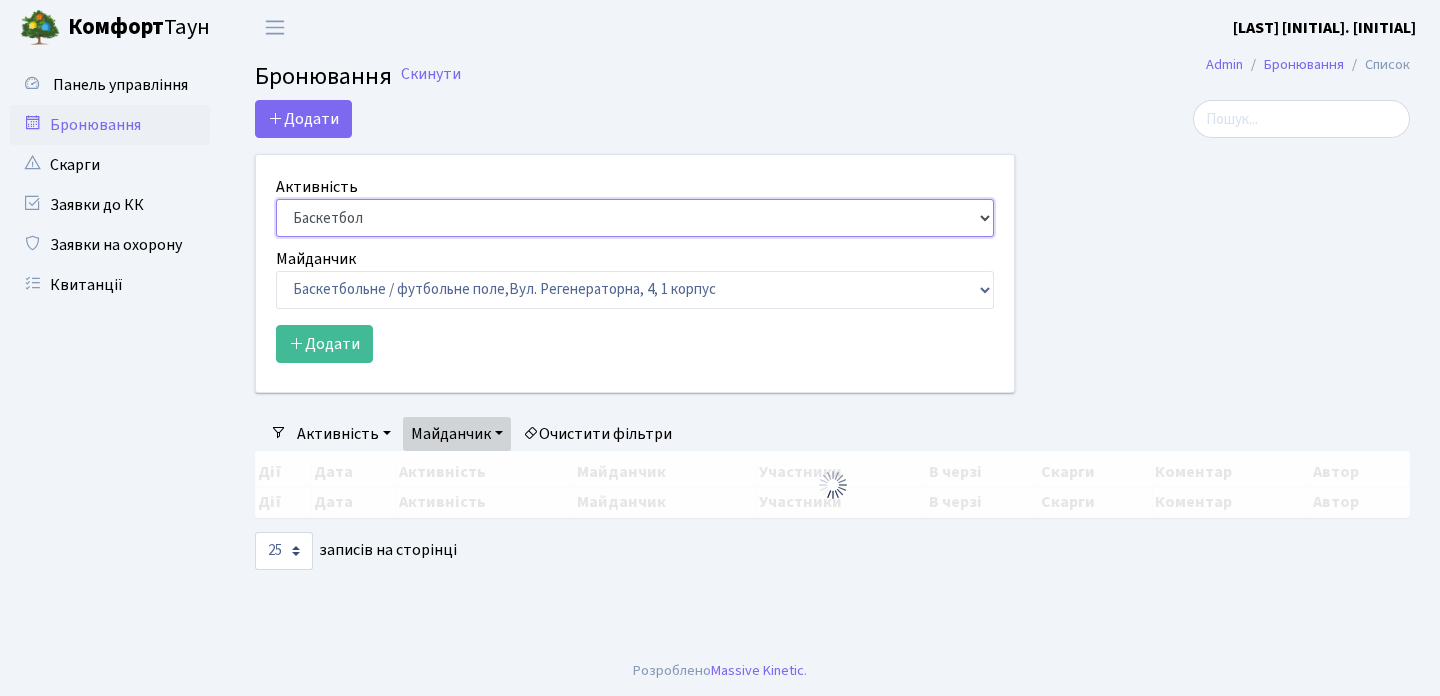 click on "Баскетбол
Волейбол
Йога
Катання на роликах
Настільний теніс
Теніс
Футбол
Фітнес" at bounding box center (635, 218) 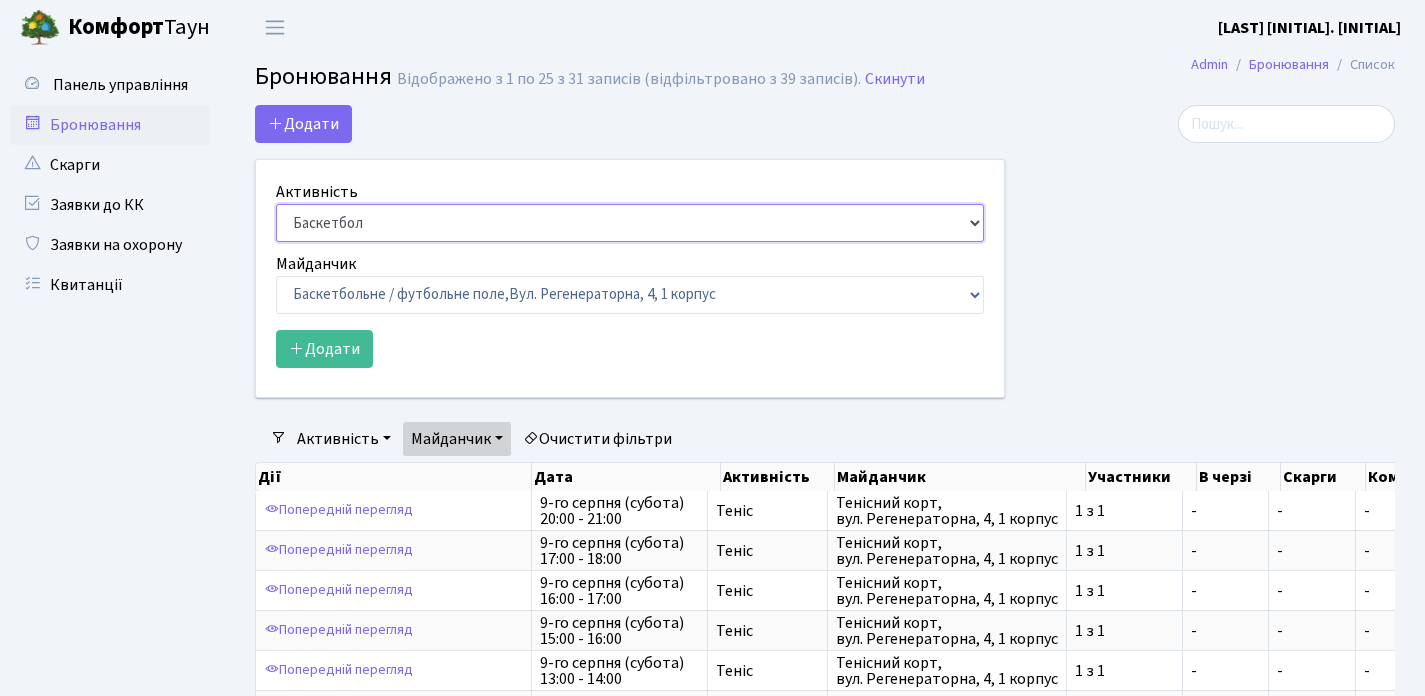 select on "1" 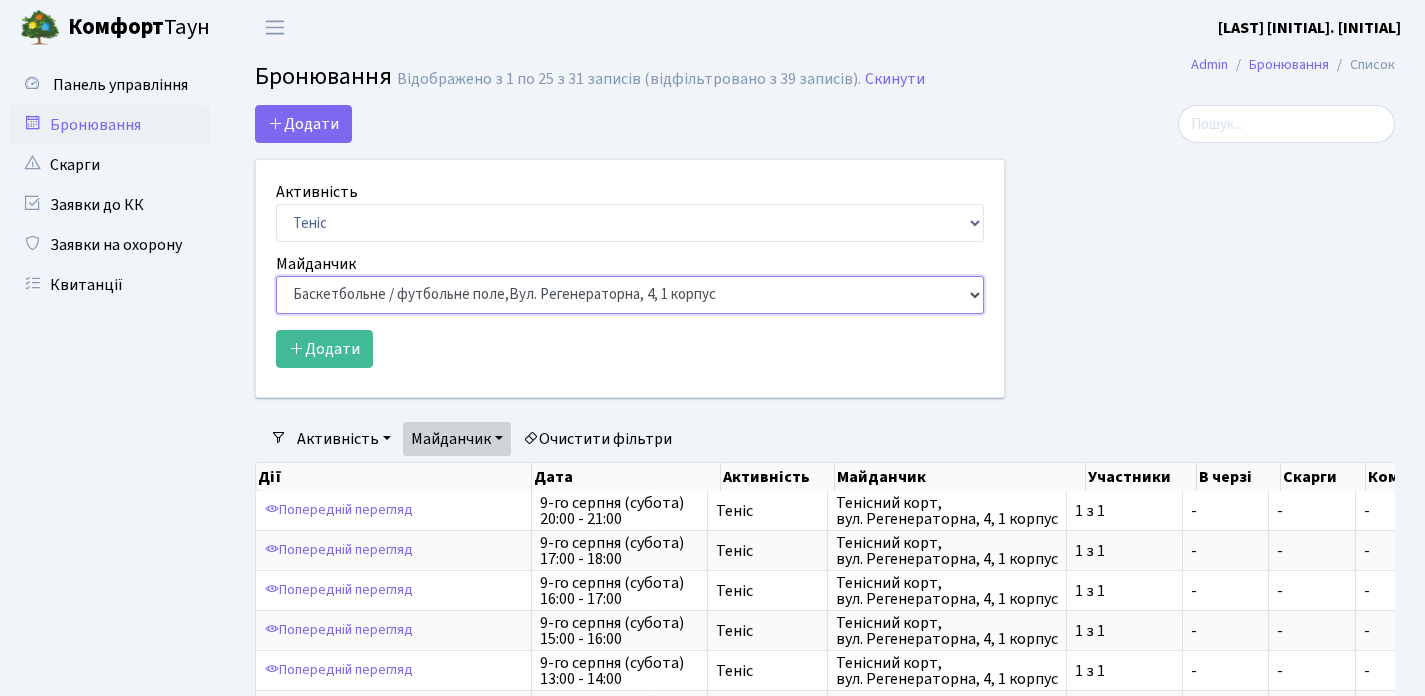 click on "Баскетбольне / футбольне поле,  Вул. Регенераторна, 4, 1 корпус
Баскетбольне поле,  вул. Регенераторна, 4, 17 корпус
Баскетбольне поле,  просп. Соборності, 17
Волейбольне поле,  вул. Регенераторна, 4, 17 корпус
Волейбольне поле,  33 паркінг, вул. Регенераторна, 4-Д
Волейбольне поле,  просп. Соборності, 17
Настільний теніс - стіл 1,  просп. Соборності, 17 Тенісний корт," at bounding box center (630, 295) 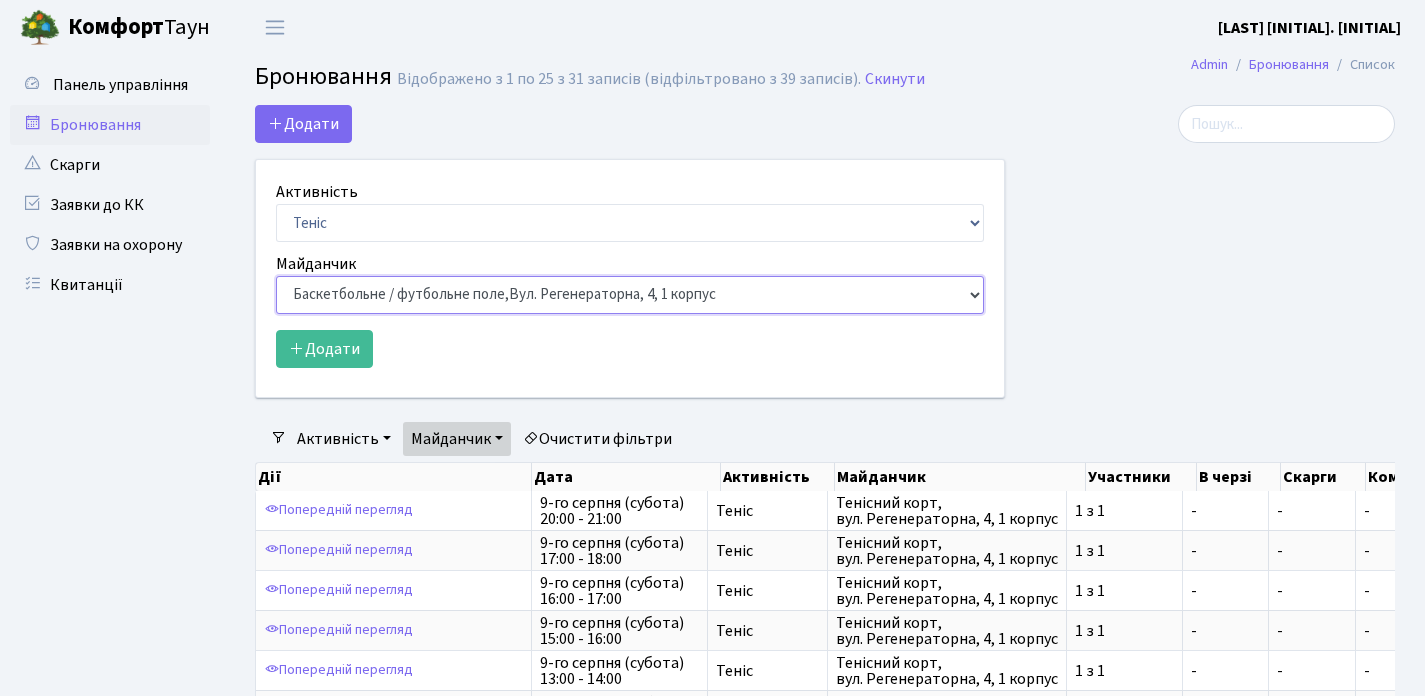 select on "1" 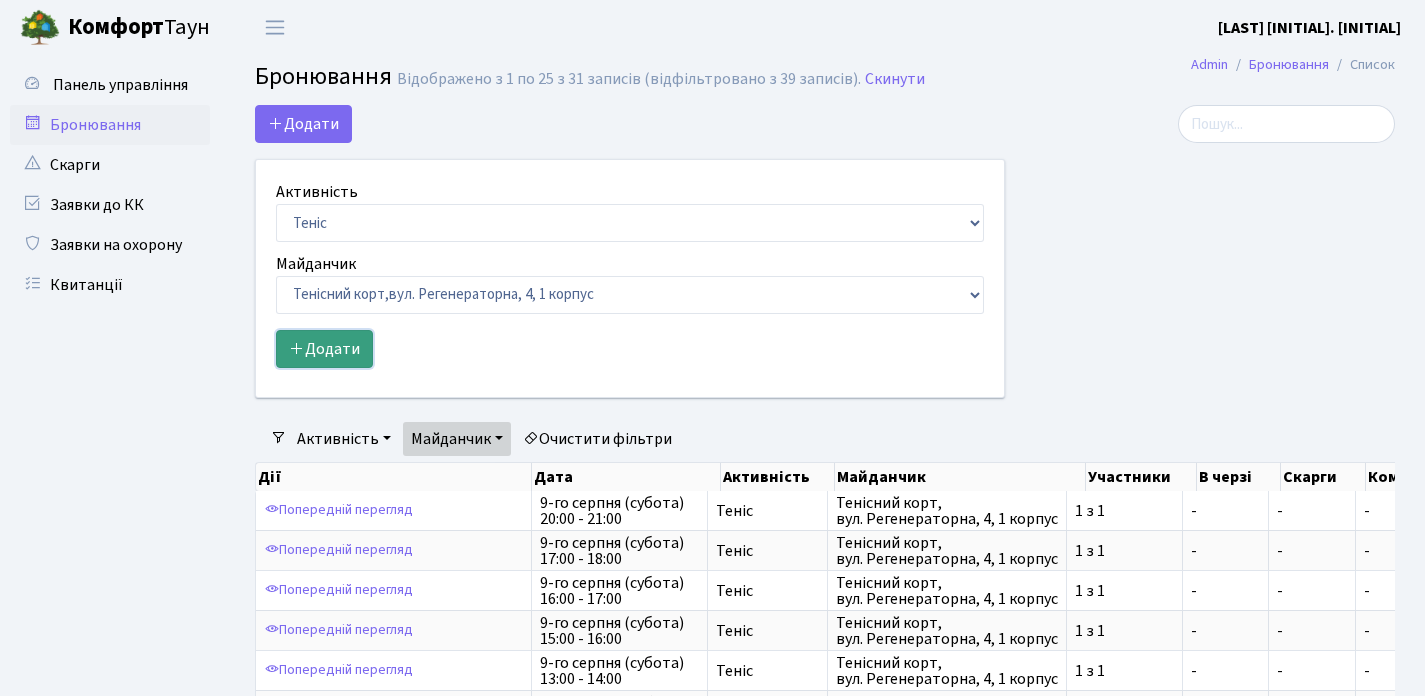 click on "Додати" at bounding box center [324, 349] 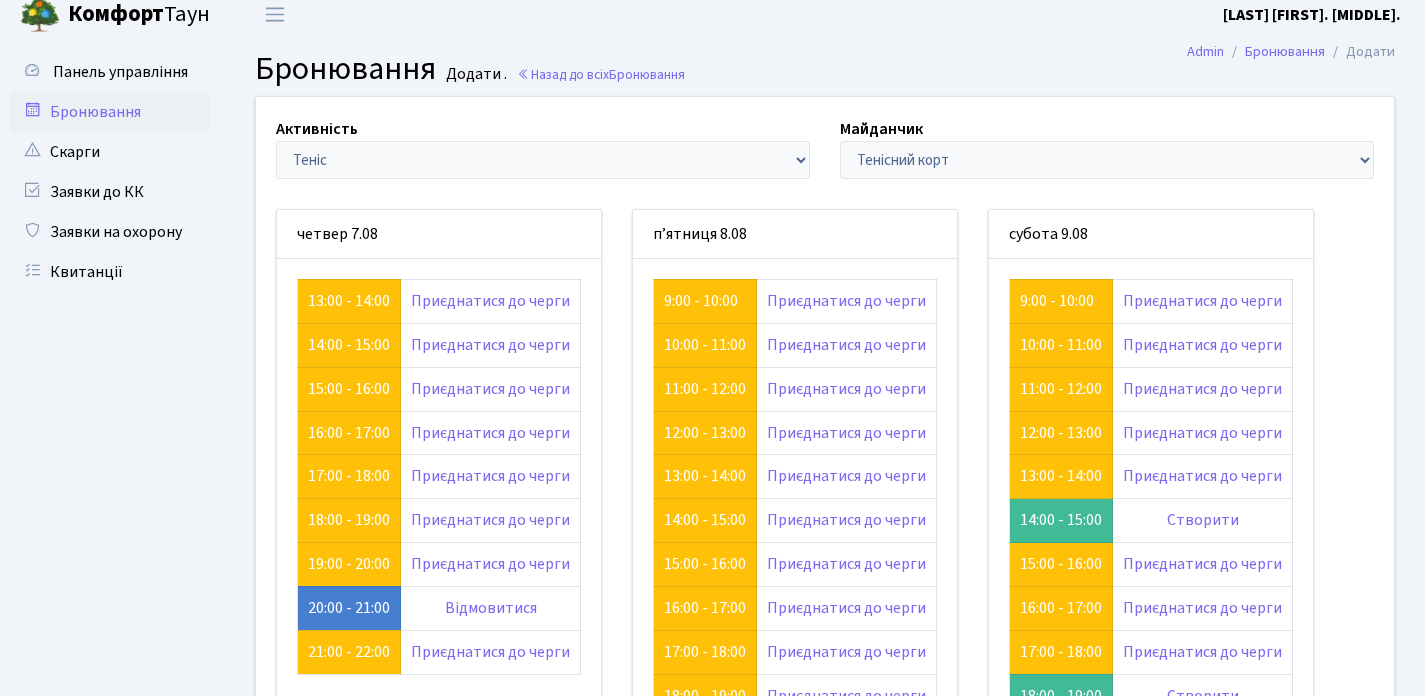 scroll, scrollTop: 25, scrollLeft: 0, axis: vertical 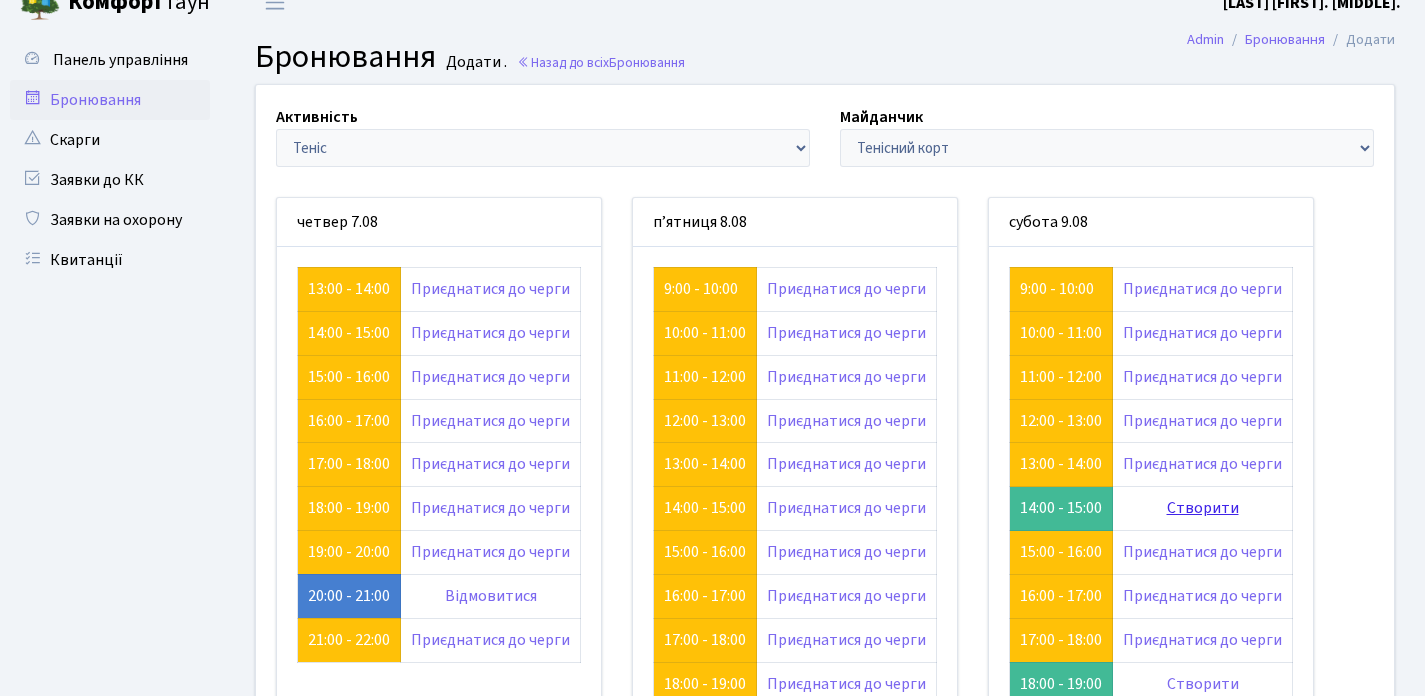 click on "Створити" at bounding box center [1203, 508] 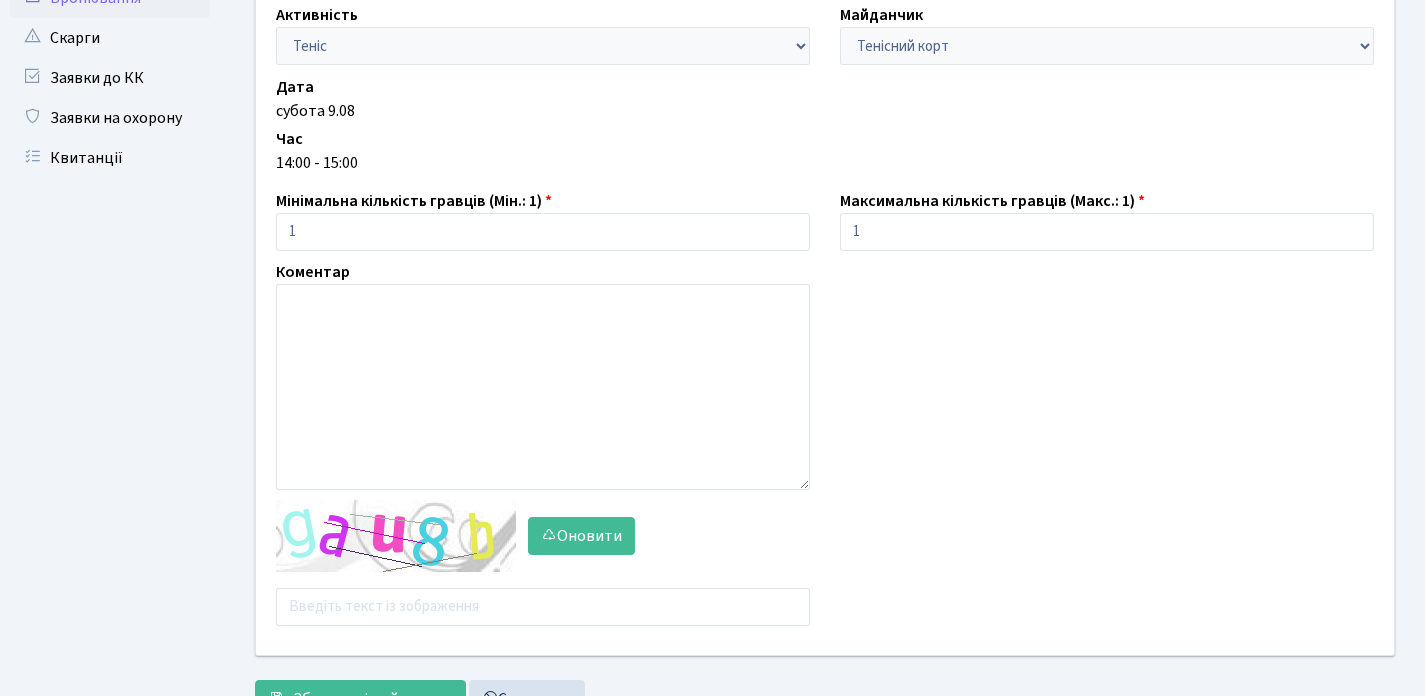 scroll, scrollTop: 128, scrollLeft: 0, axis: vertical 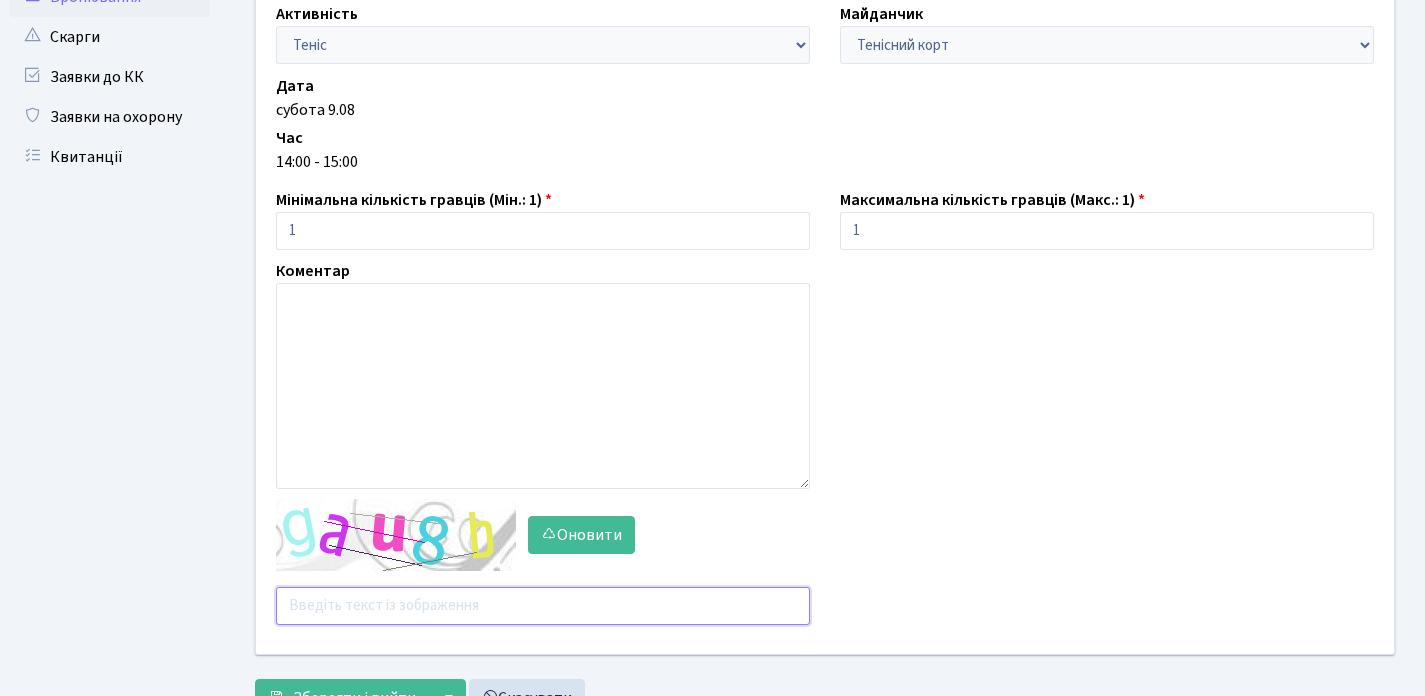 click at bounding box center [543, 606] 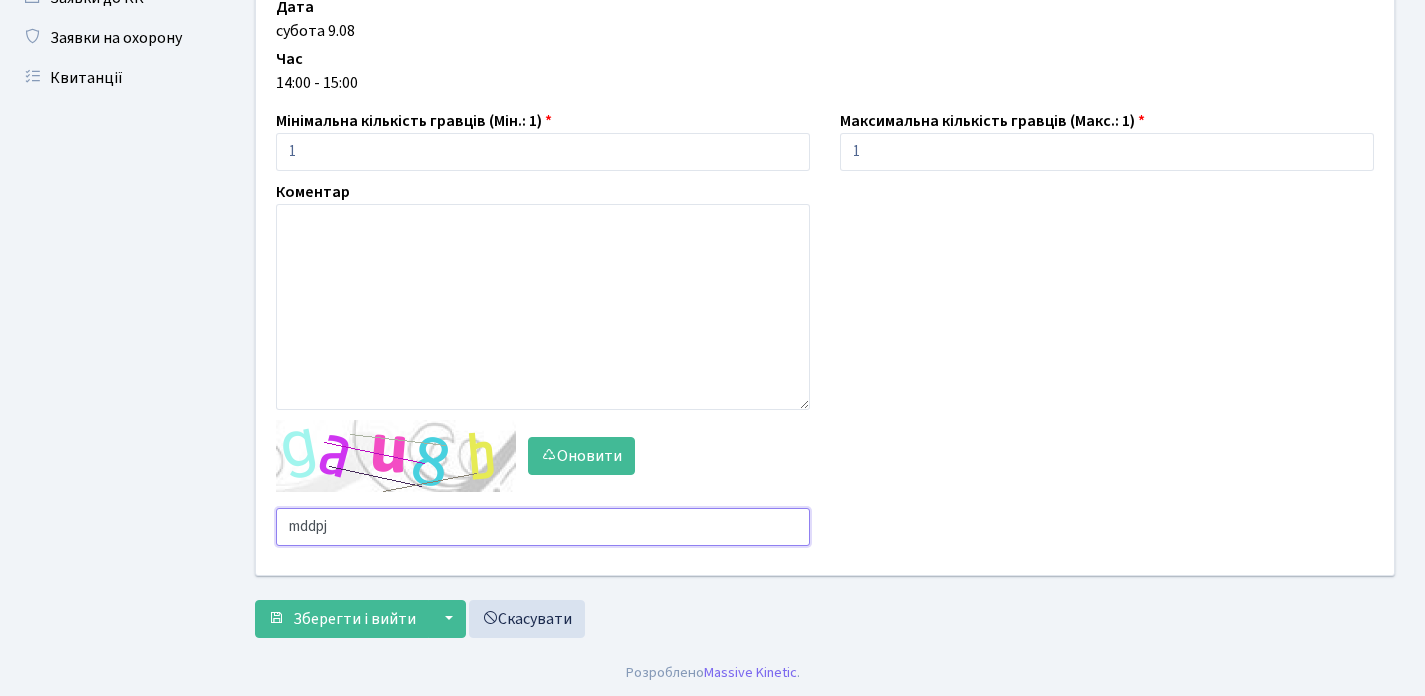 scroll, scrollTop: 209, scrollLeft: 0, axis: vertical 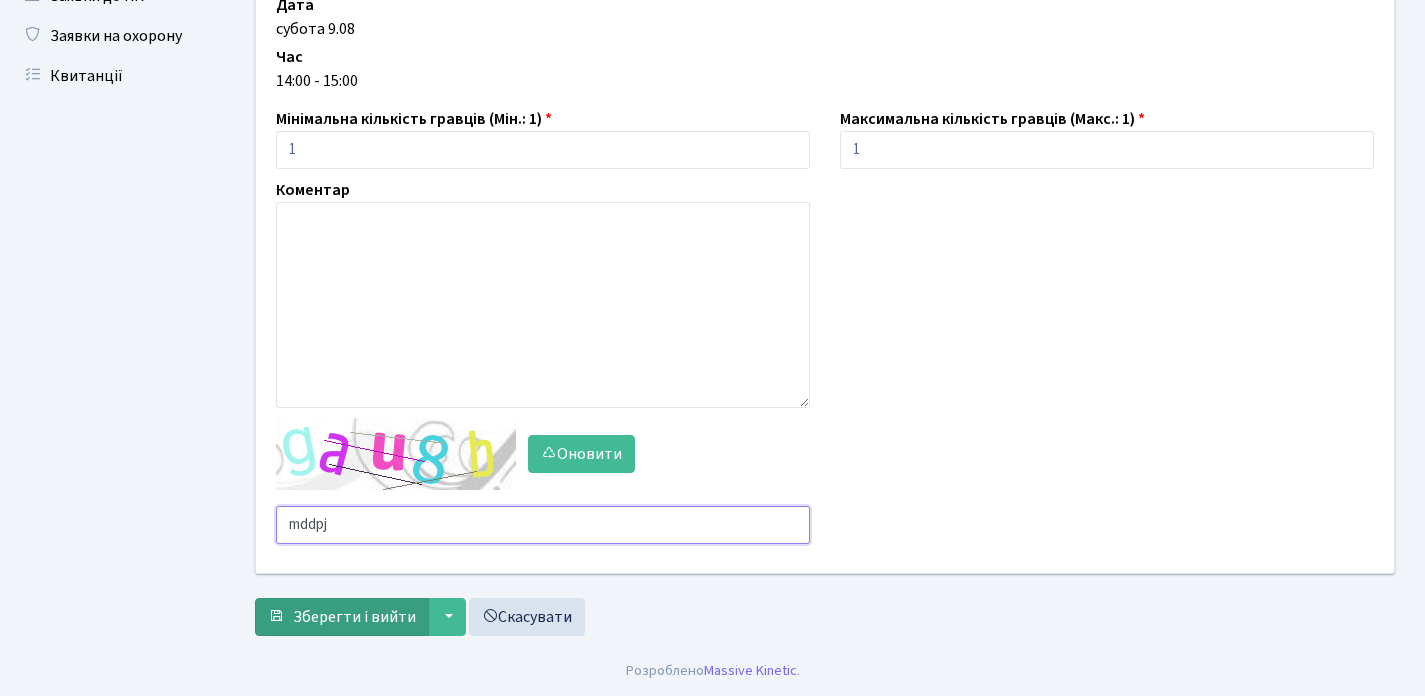 type on "mddpj" 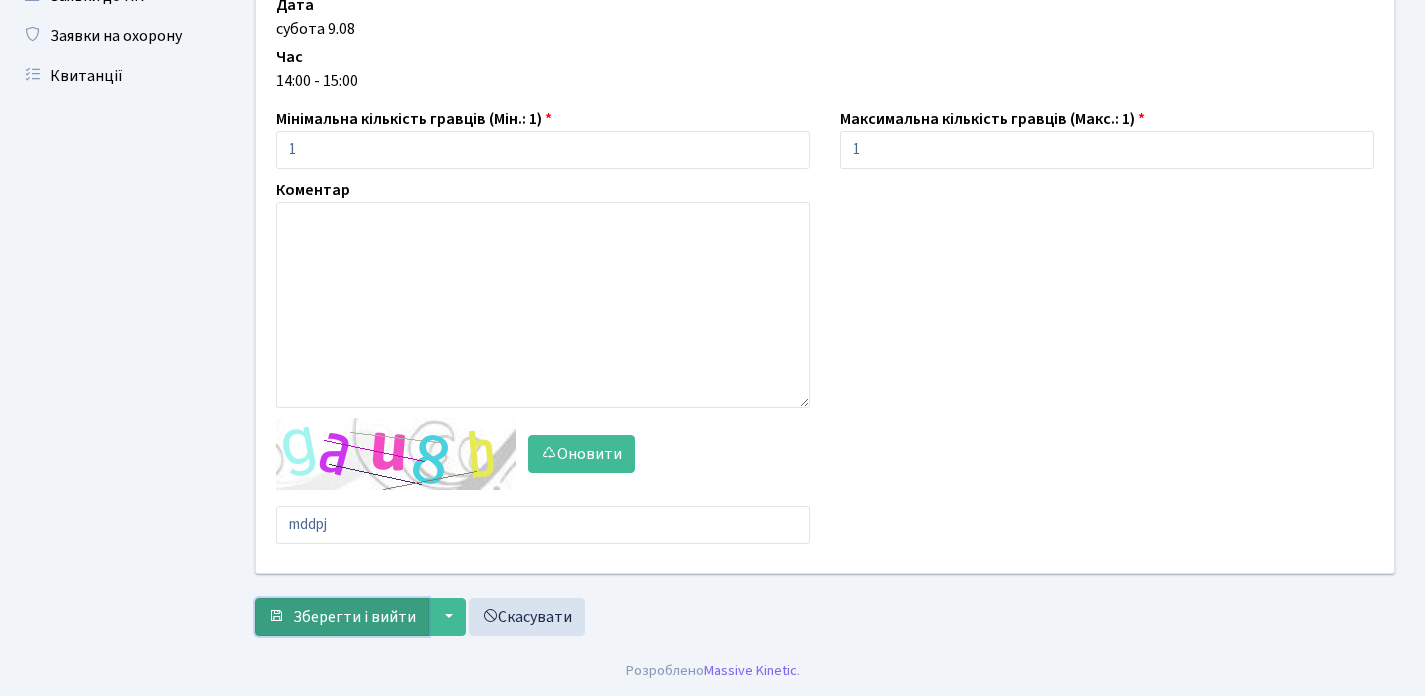 click on "Зберегти і вийти" at bounding box center [354, 617] 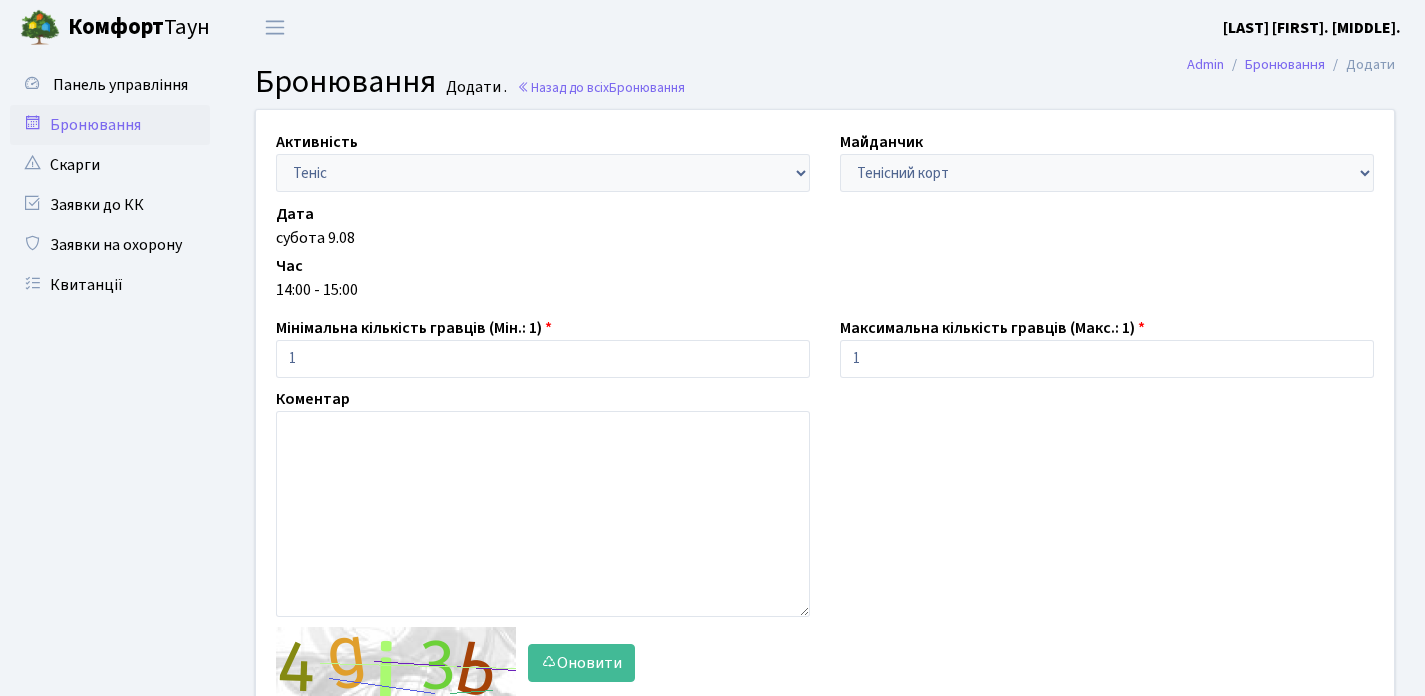 scroll, scrollTop: 0, scrollLeft: 0, axis: both 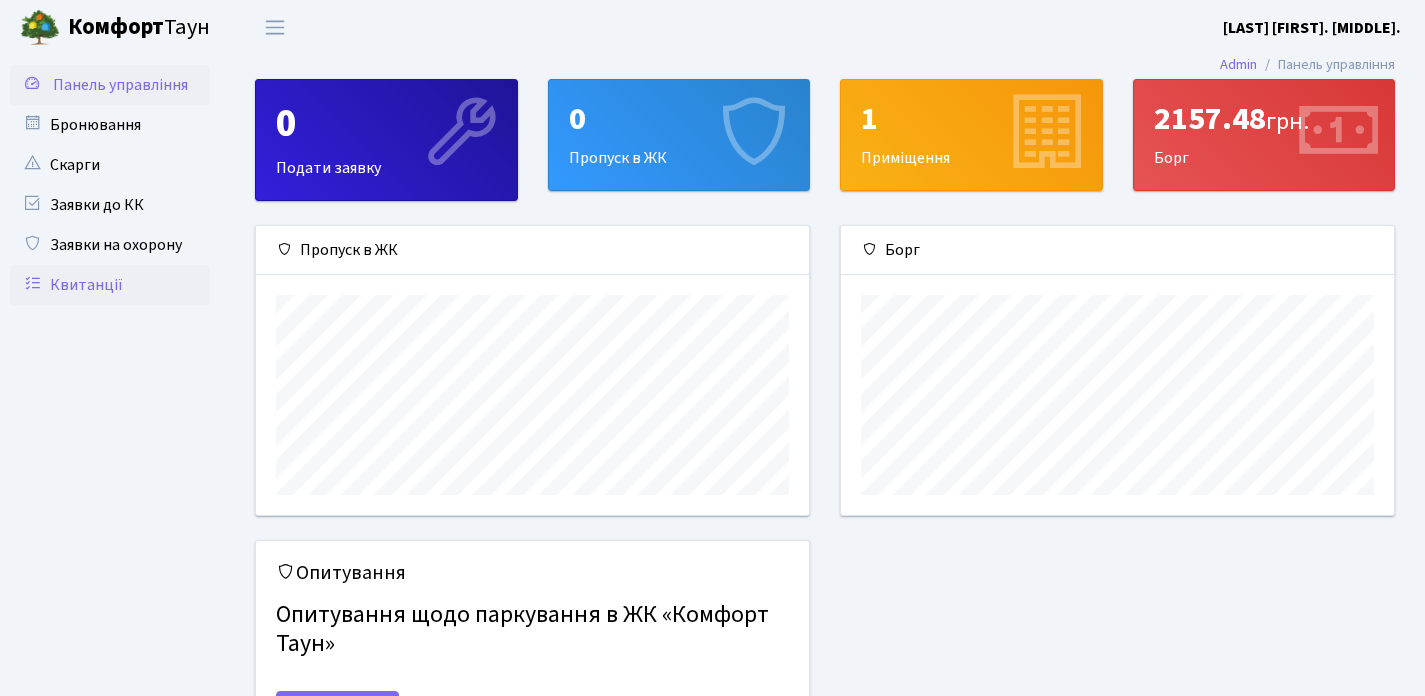 click on "Квитанції" at bounding box center (110, 285) 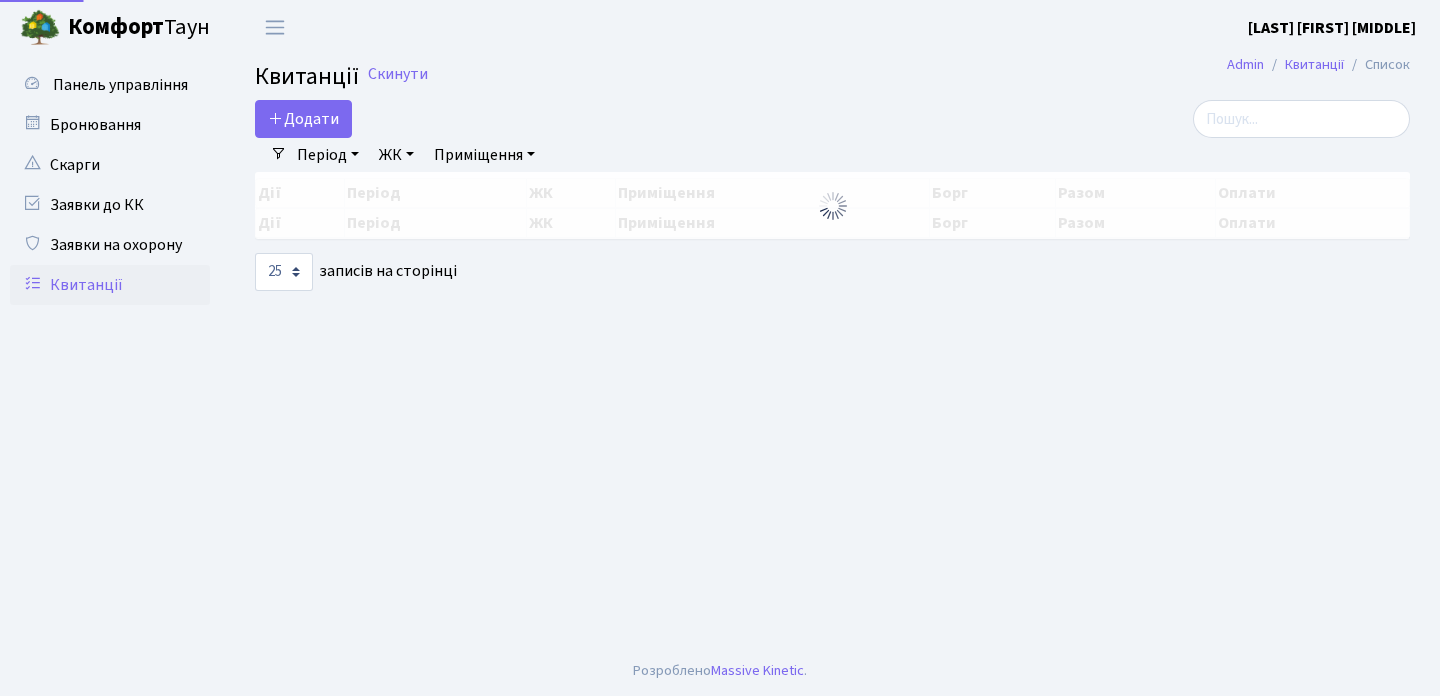 select on "25" 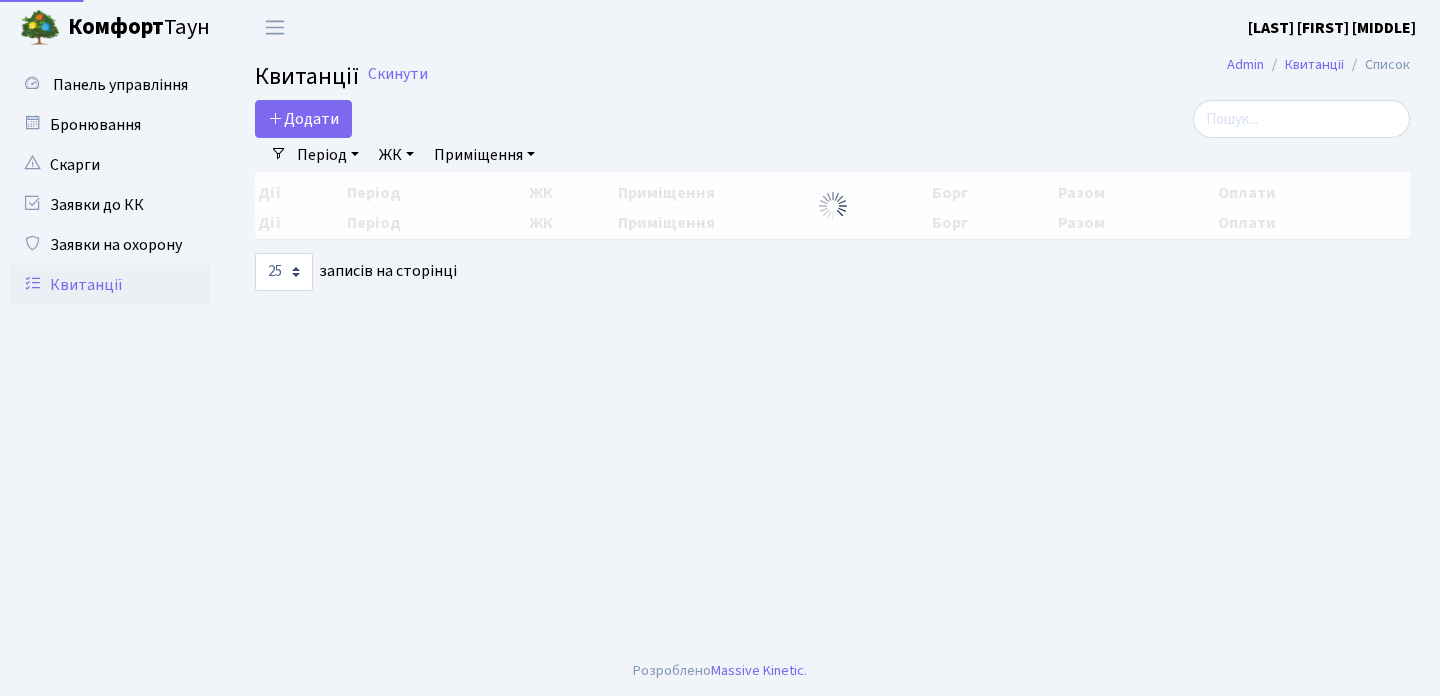 scroll, scrollTop: 0, scrollLeft: 0, axis: both 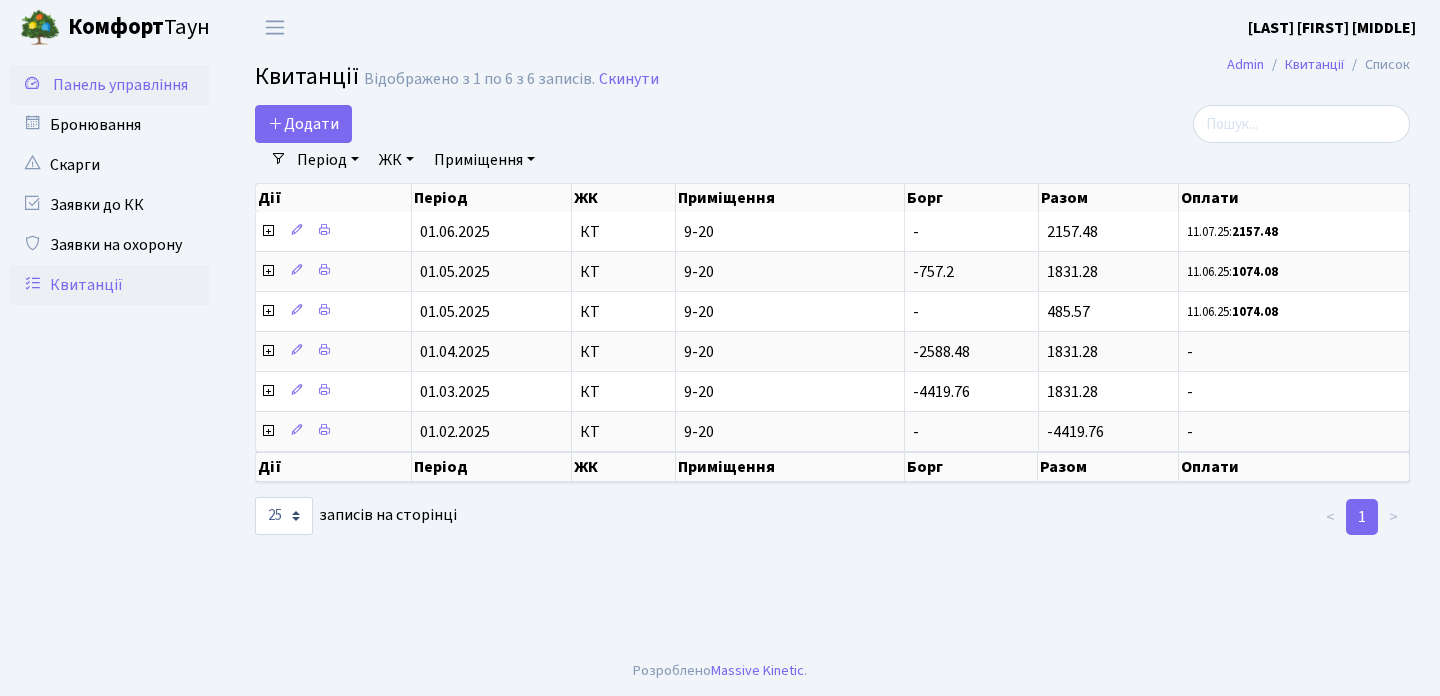 click on "Панель управління" at bounding box center [120, 85] 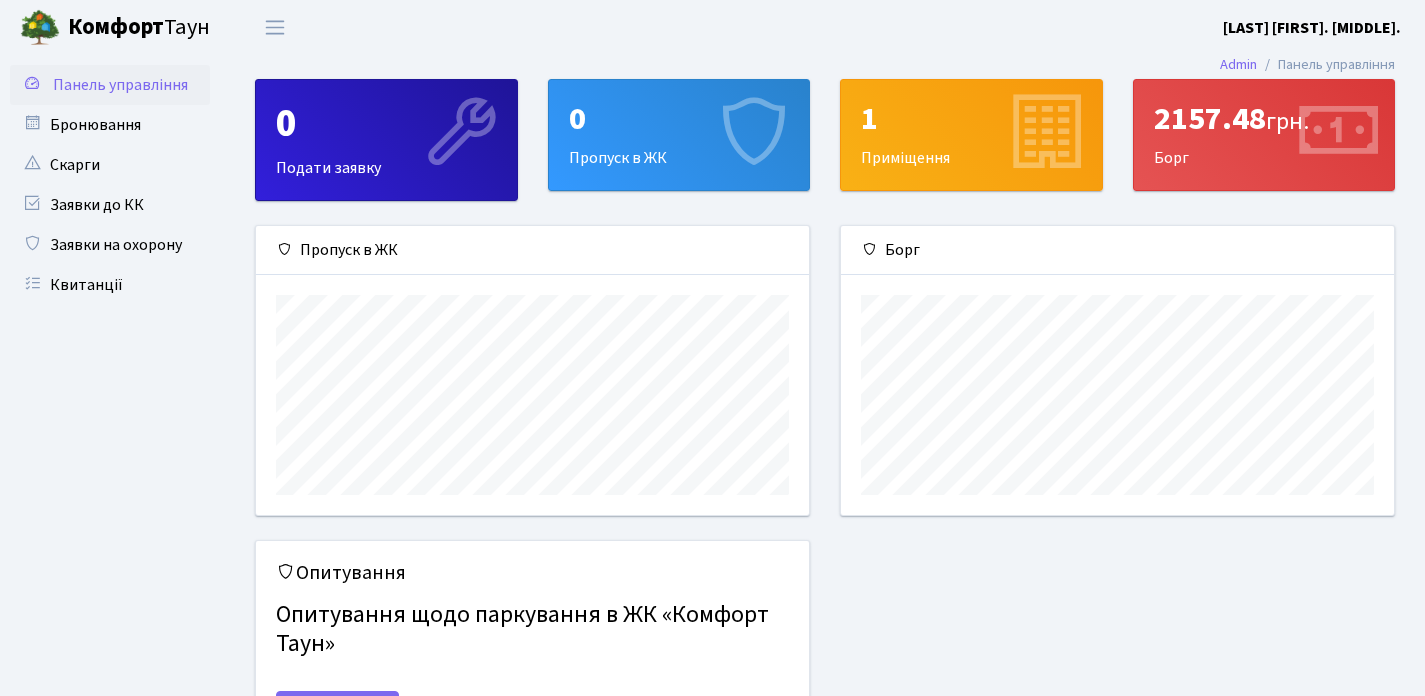 scroll, scrollTop: 0, scrollLeft: 0, axis: both 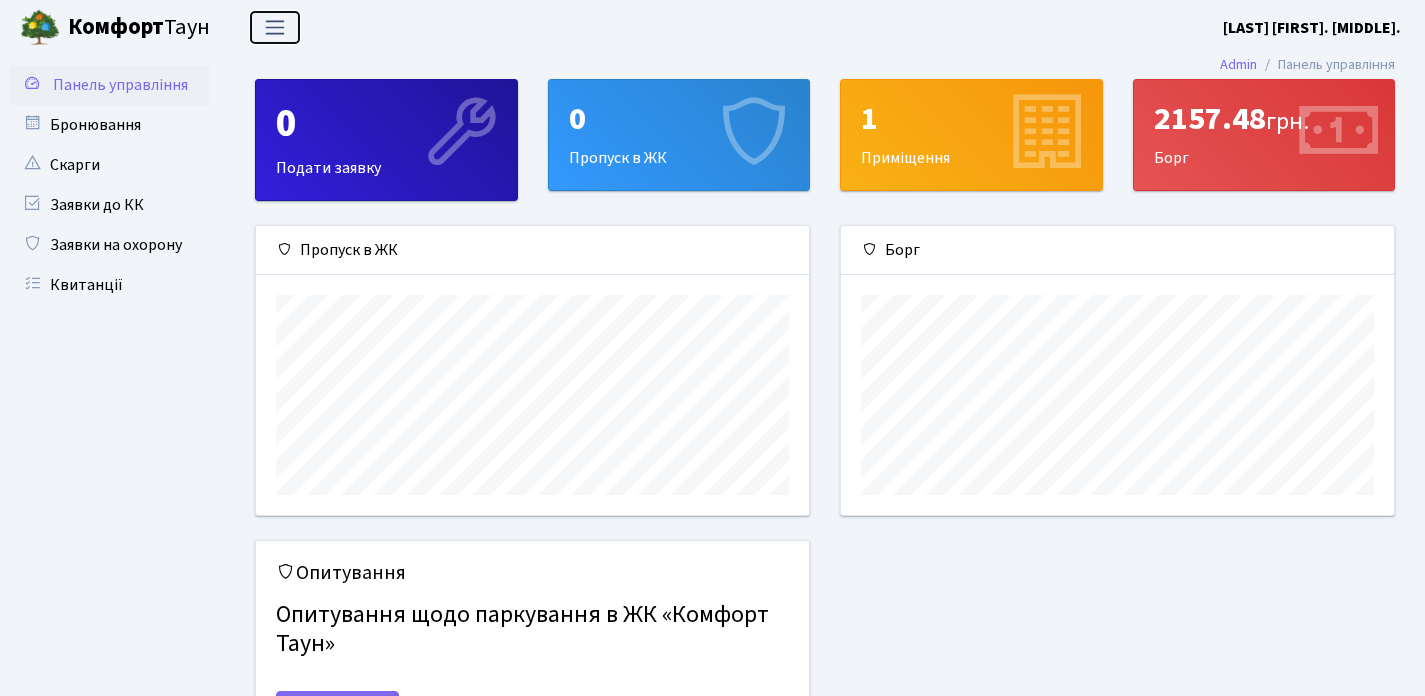 click at bounding box center (275, 27) 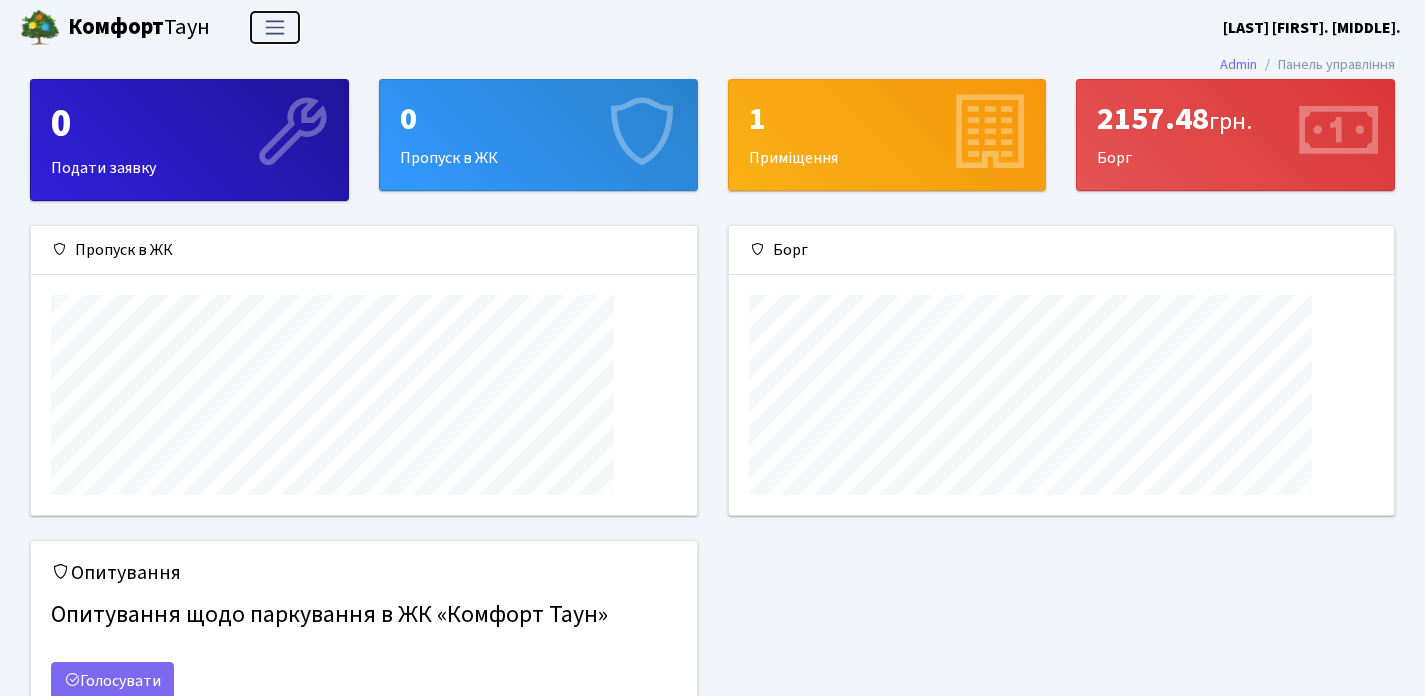 scroll, scrollTop: 999711, scrollLeft: 999353, axis: both 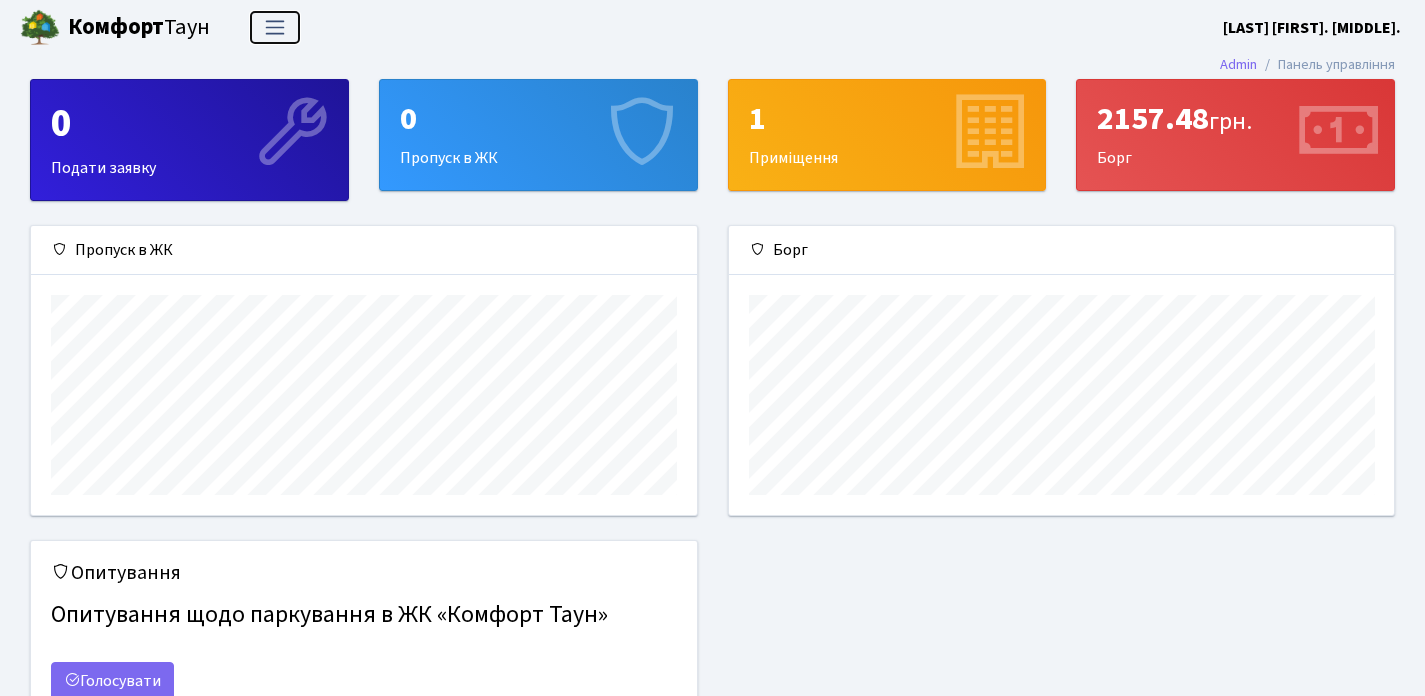 click at bounding box center (275, 27) 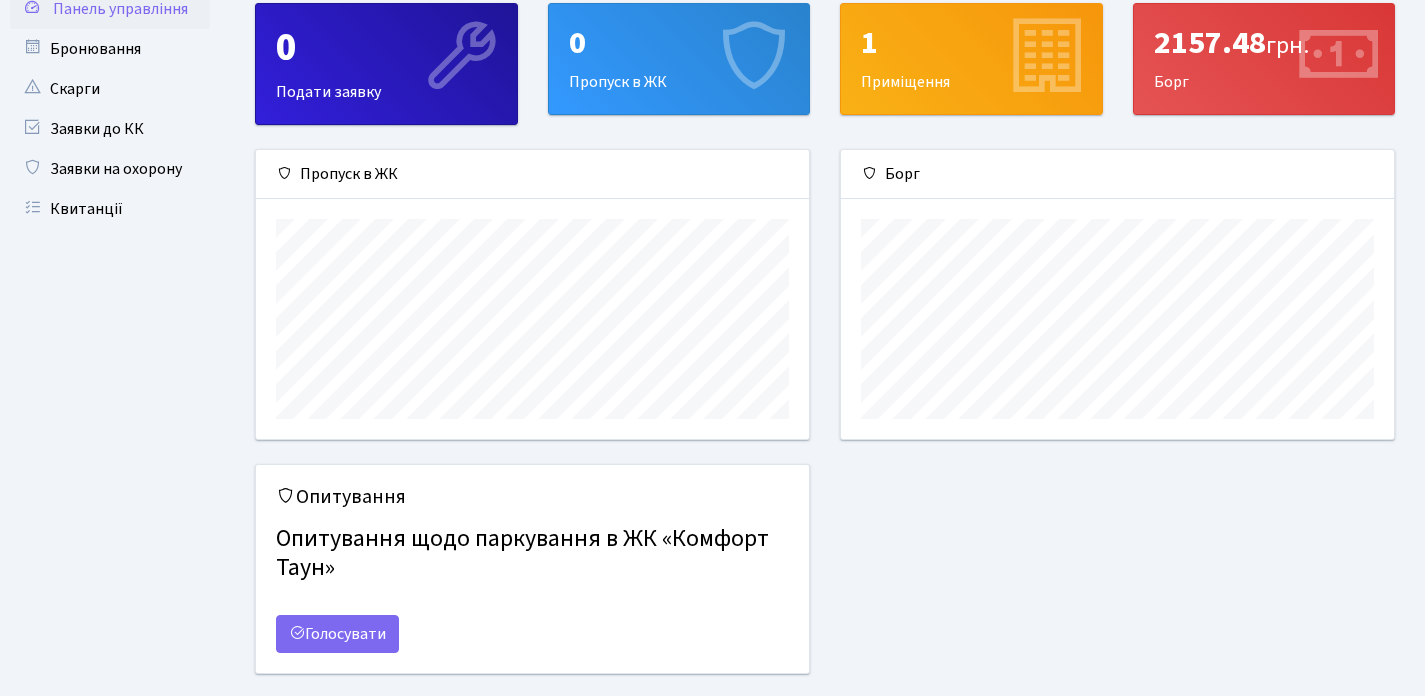 scroll, scrollTop: 127, scrollLeft: 0, axis: vertical 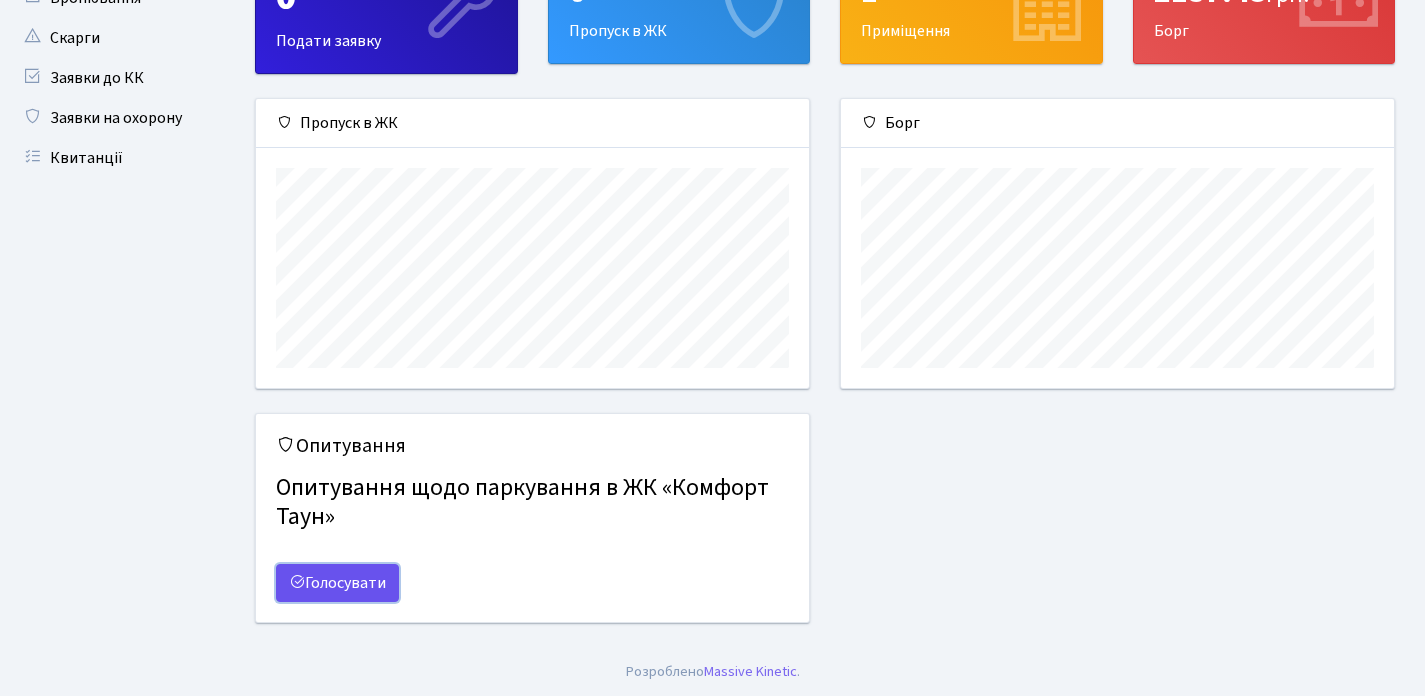 click on "Голосувати" at bounding box center [337, 583] 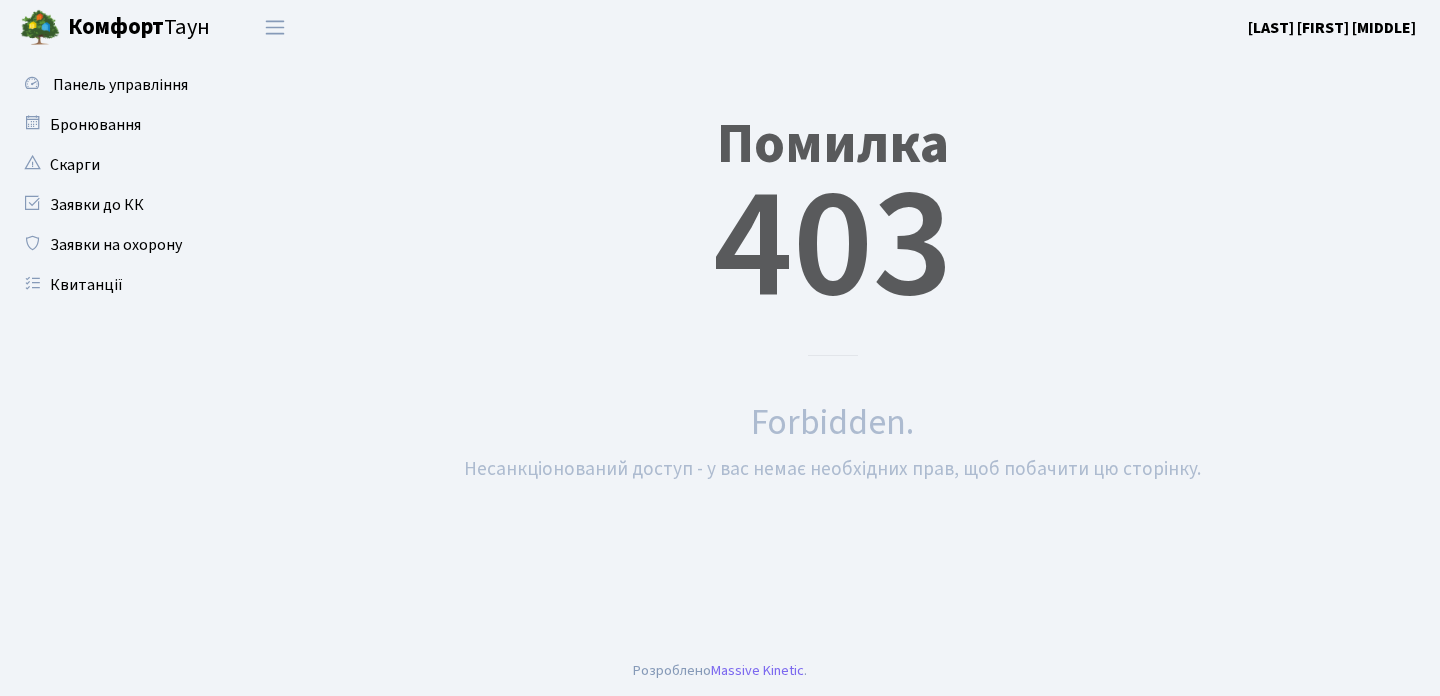 scroll, scrollTop: 0, scrollLeft: 0, axis: both 